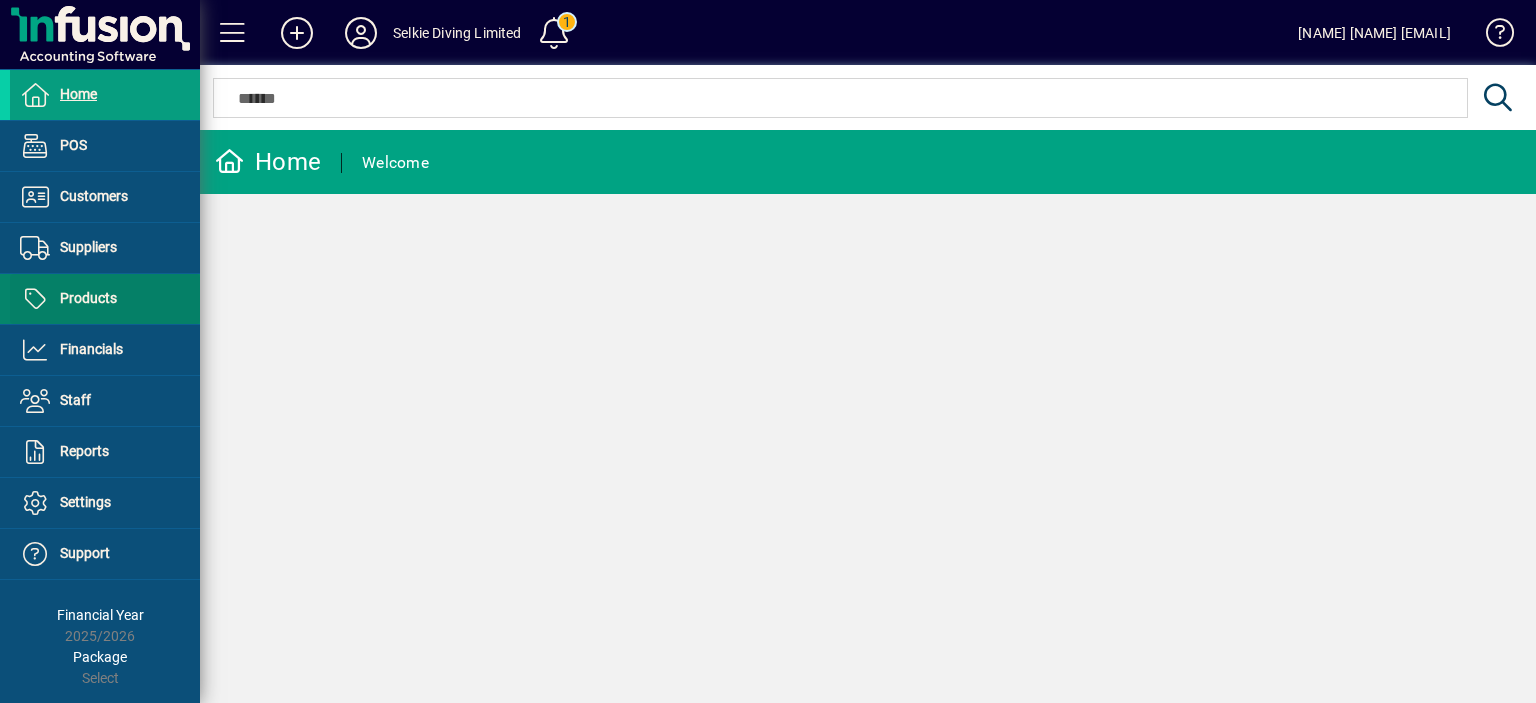 scroll, scrollTop: 0, scrollLeft: 0, axis: both 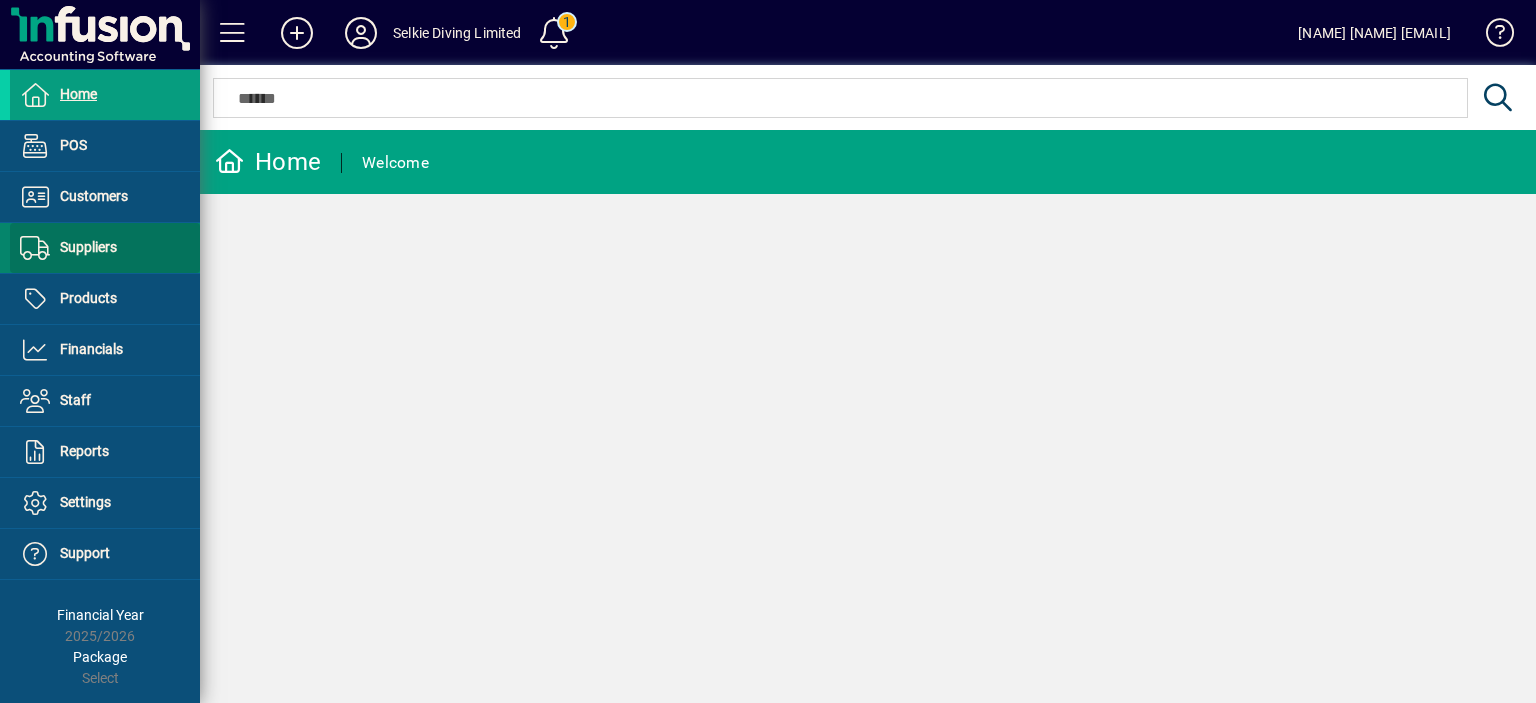 click on "Suppliers" at bounding box center (88, 247) 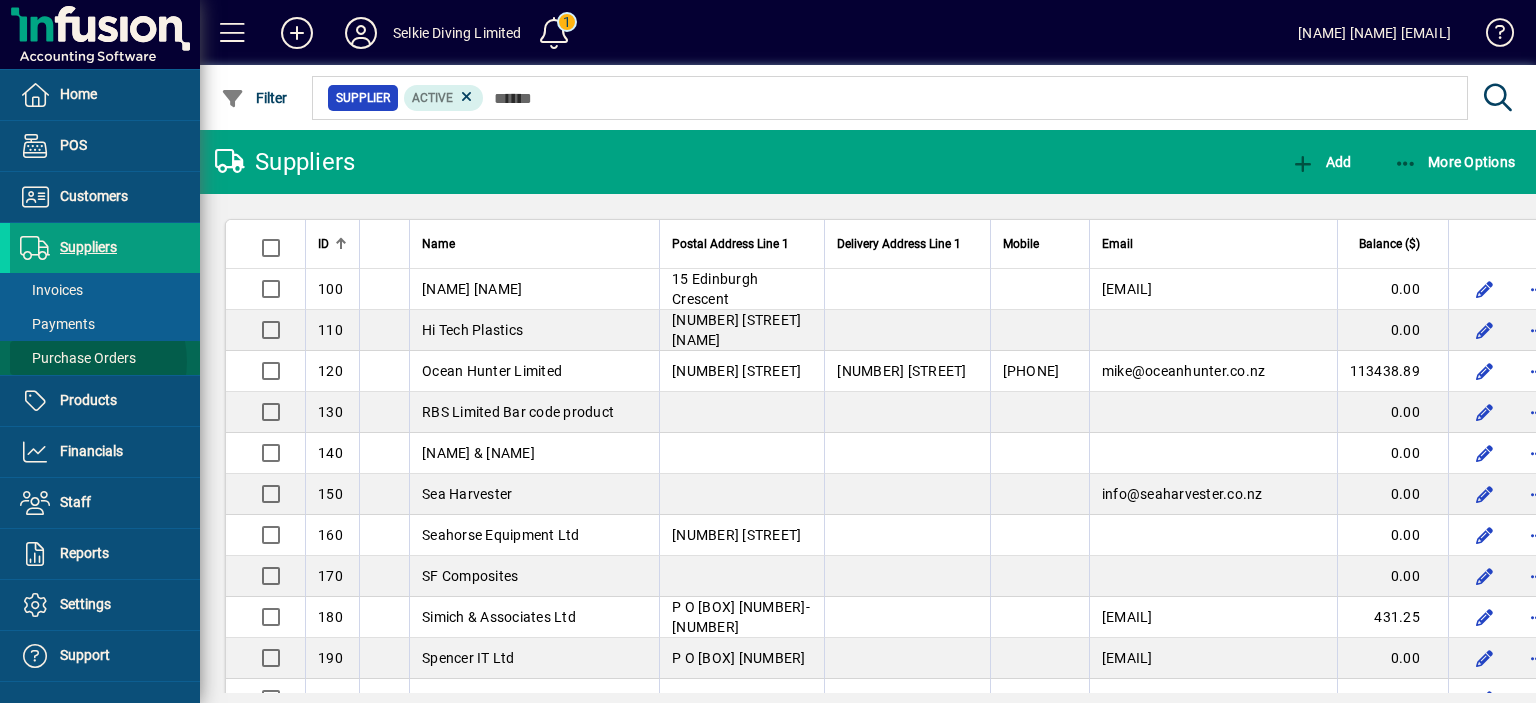 click on "Purchase Orders" at bounding box center (78, 358) 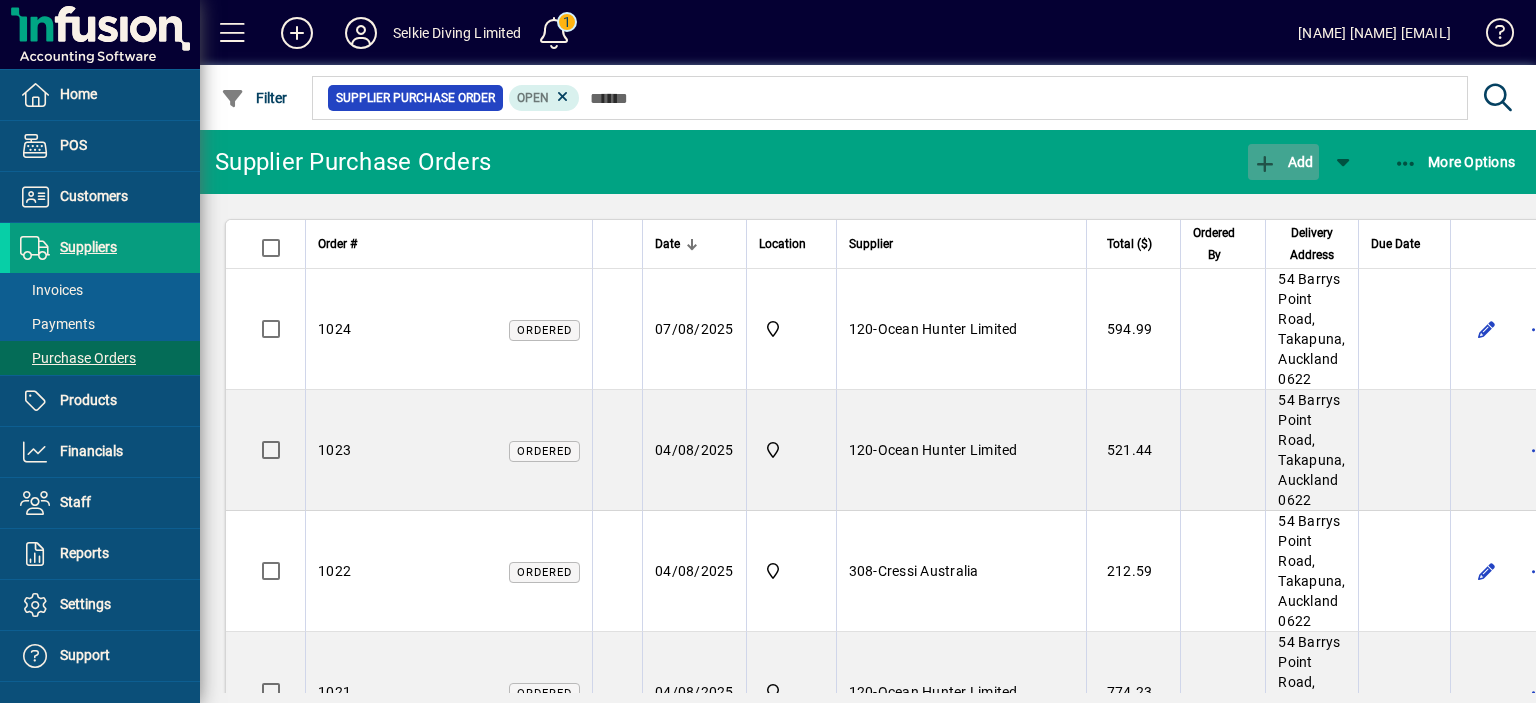 click on "Add" 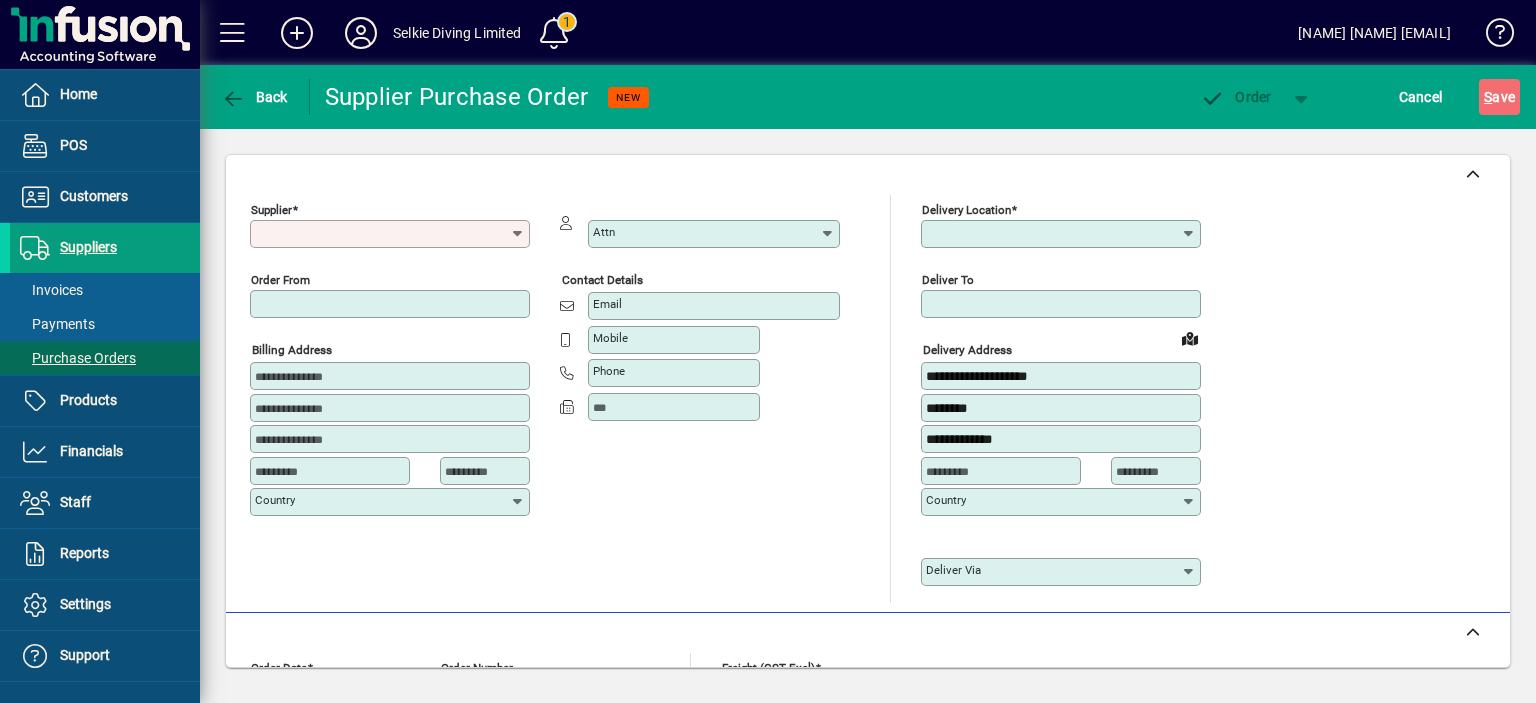 type on "****" 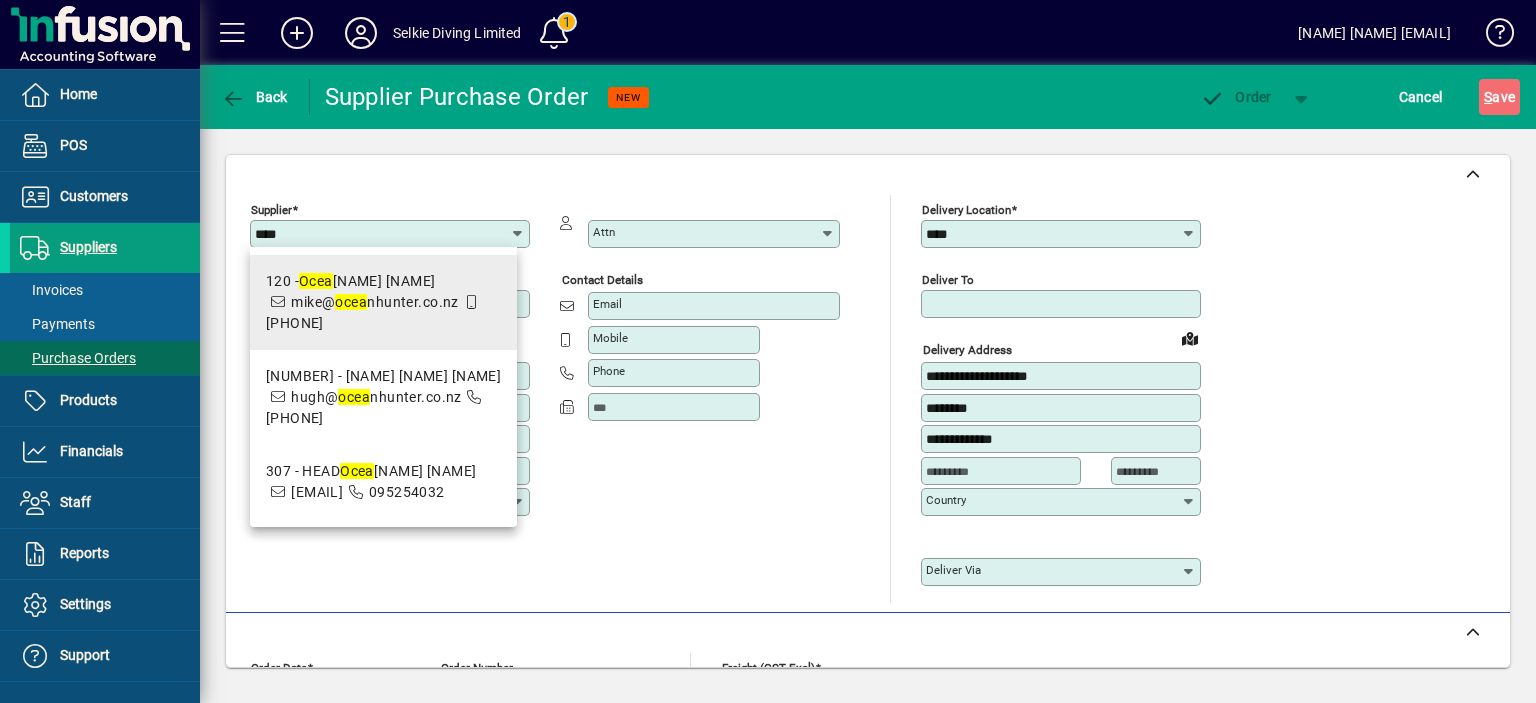 click on "[NUMBER] - [NAME] [NAME] [NAME] [EMAIL] [PHONE]" at bounding box center (384, 302) 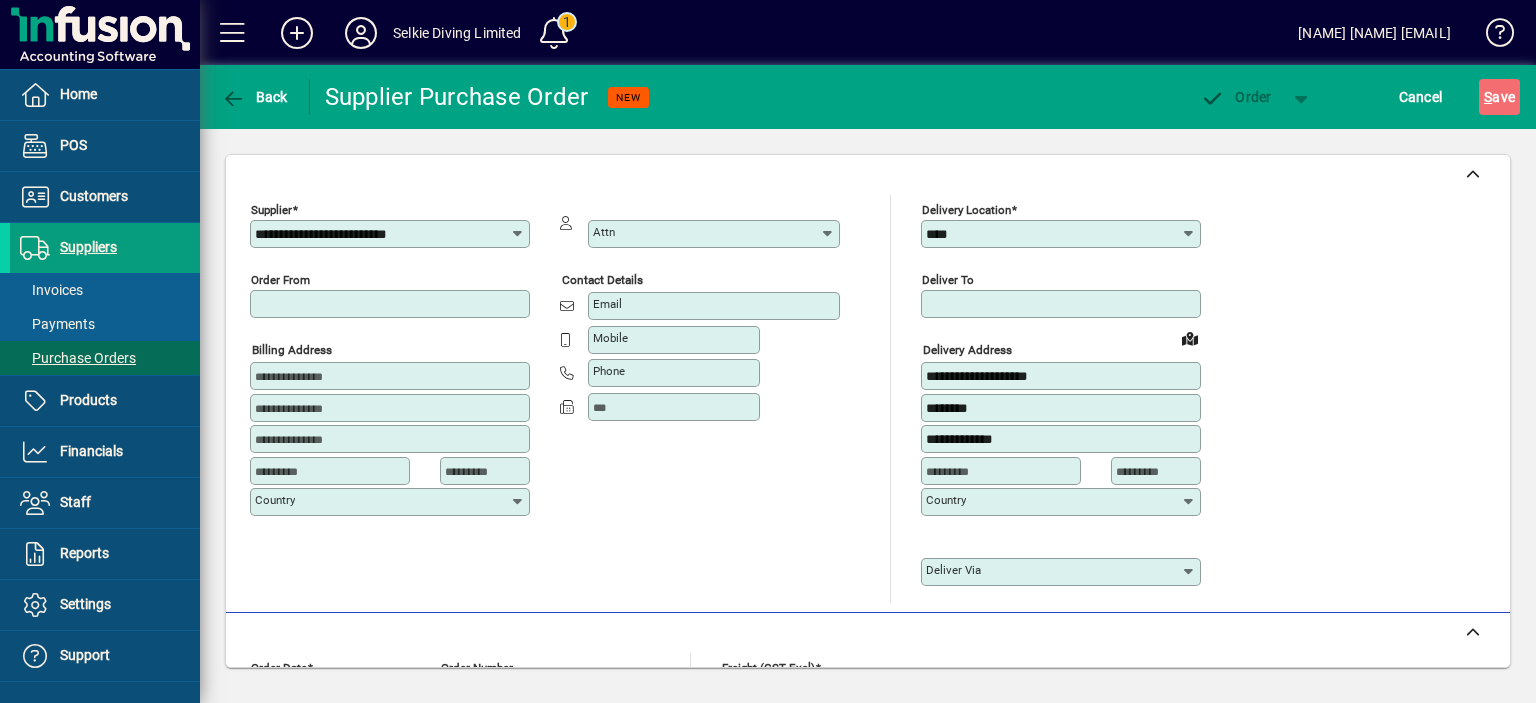 type on "**********" 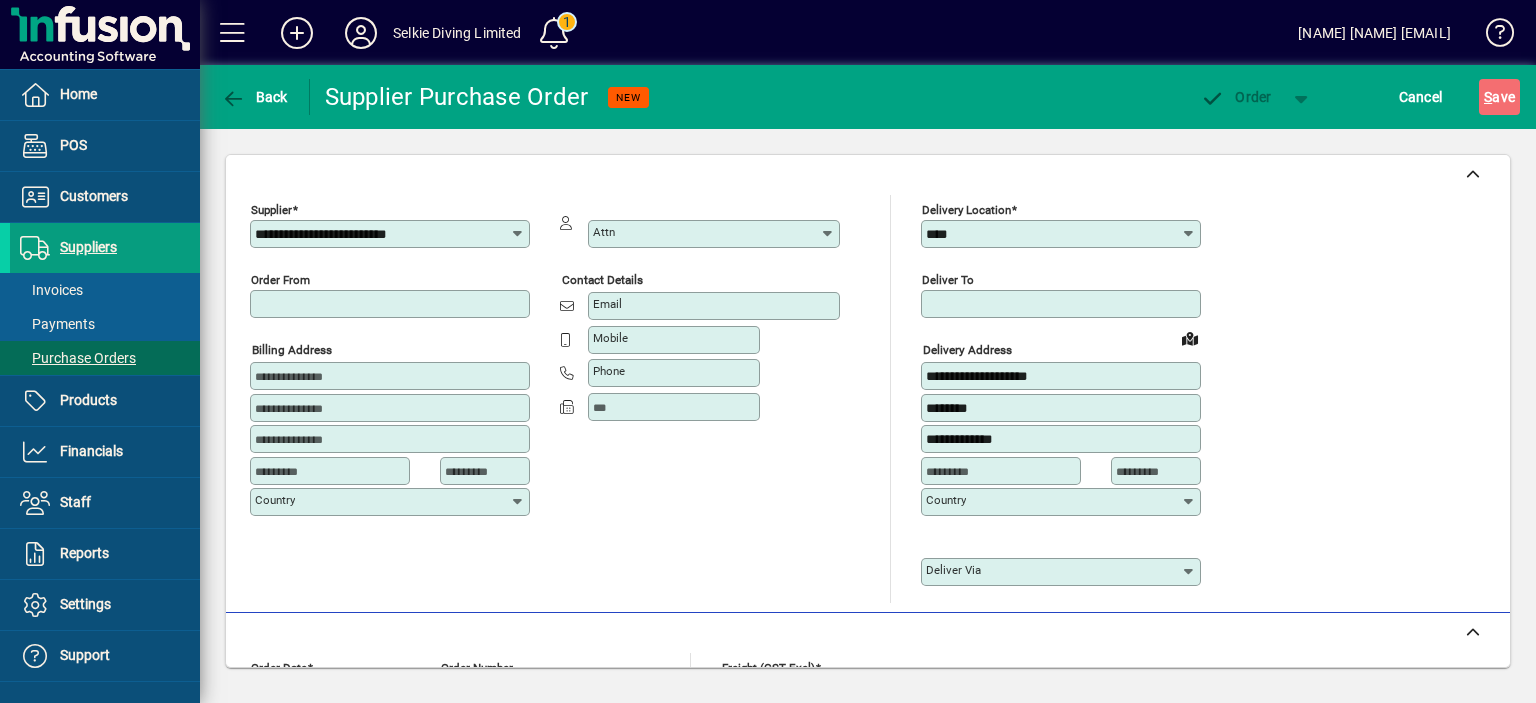 type on "********" 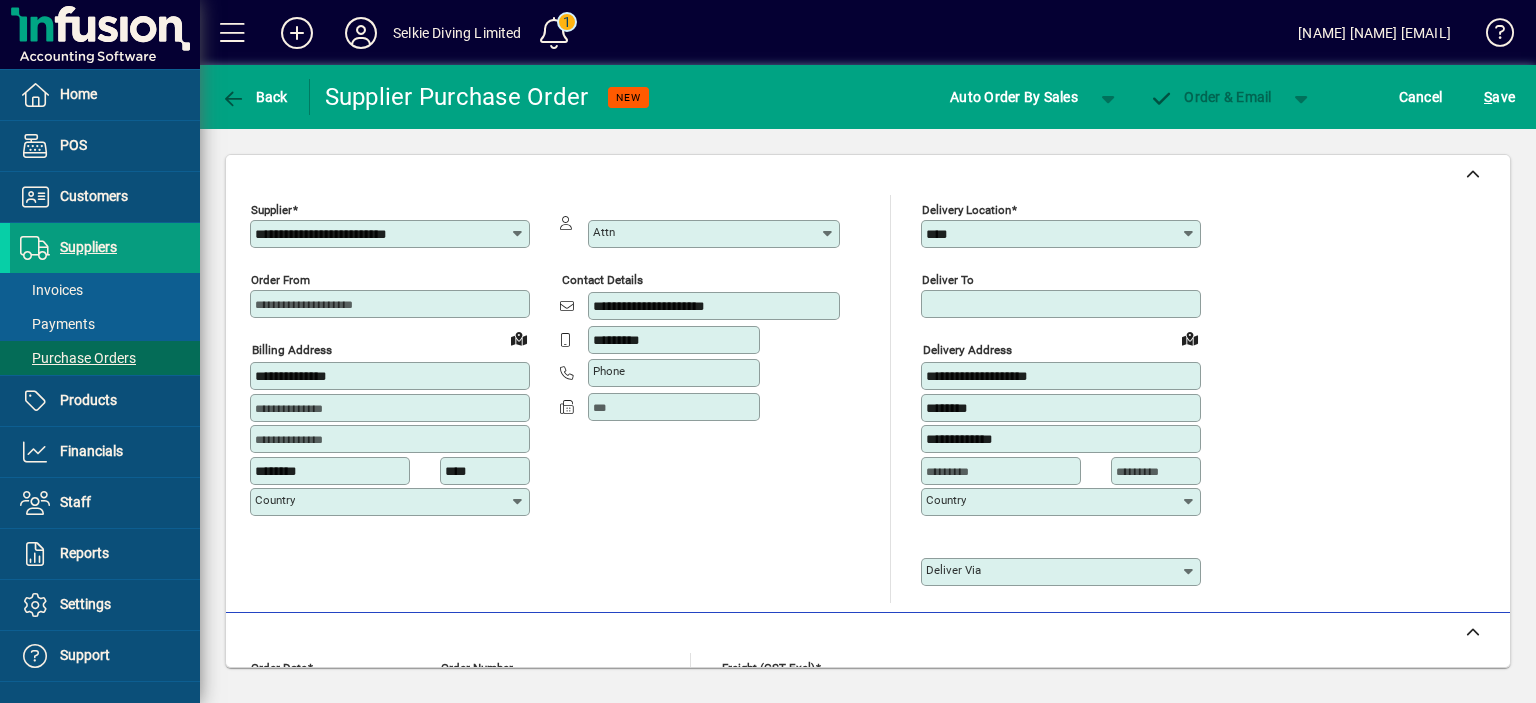 type on "**********" 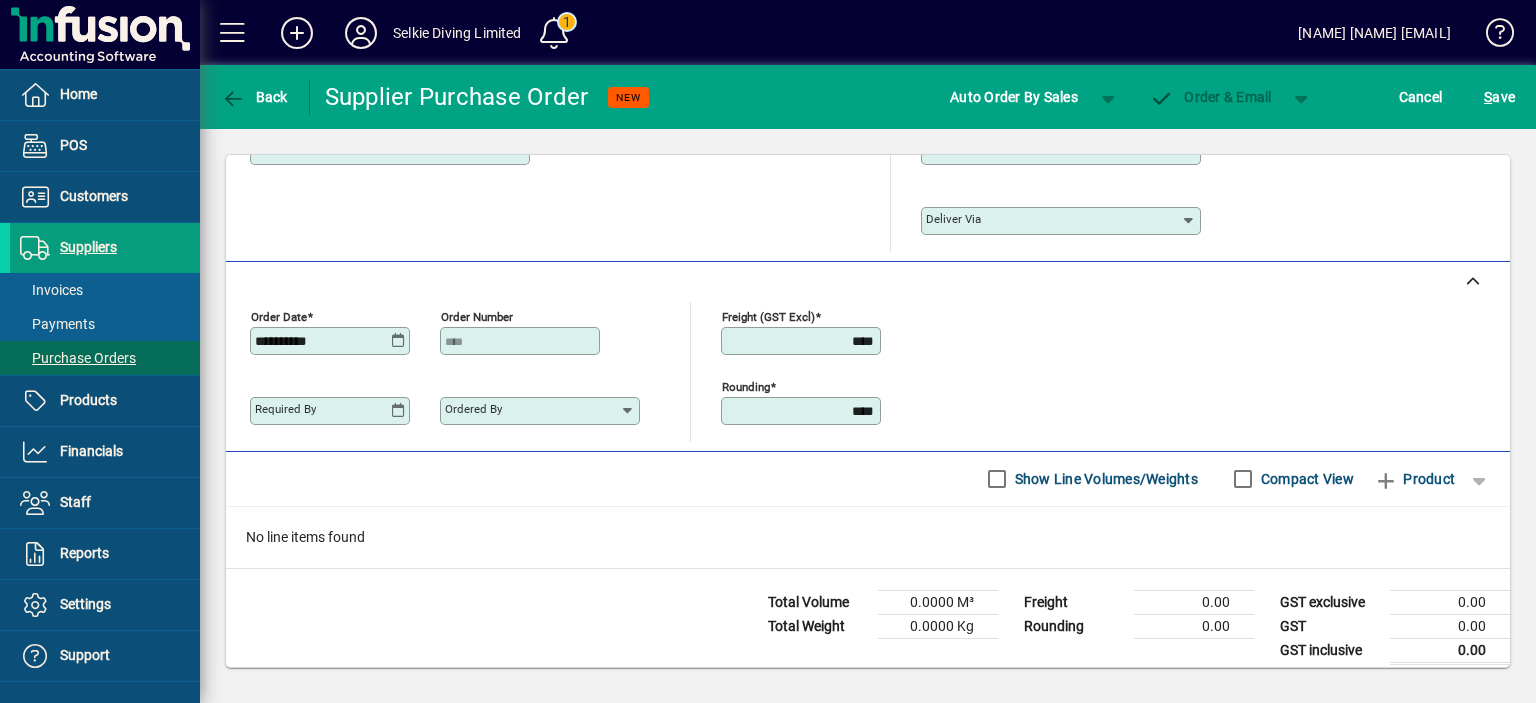 scroll, scrollTop: 360, scrollLeft: 0, axis: vertical 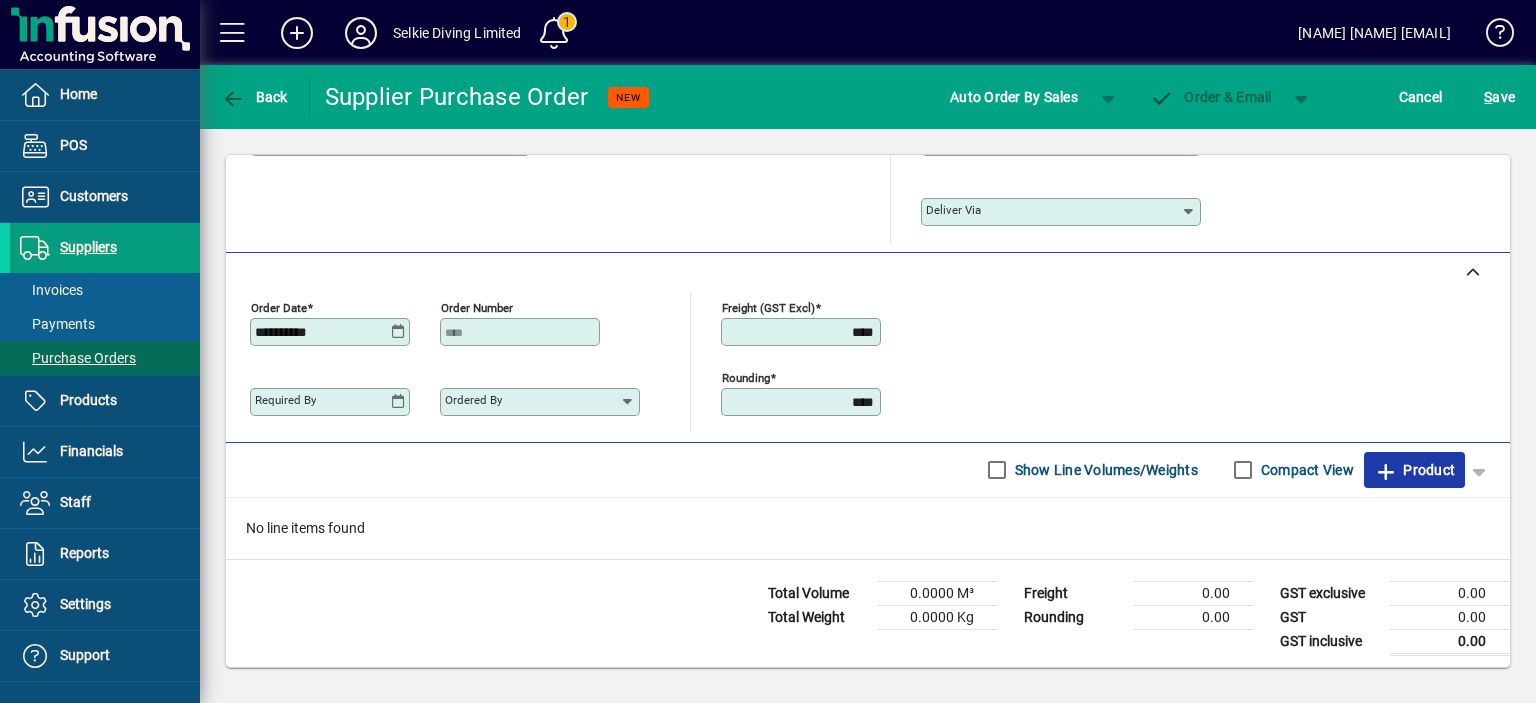 click 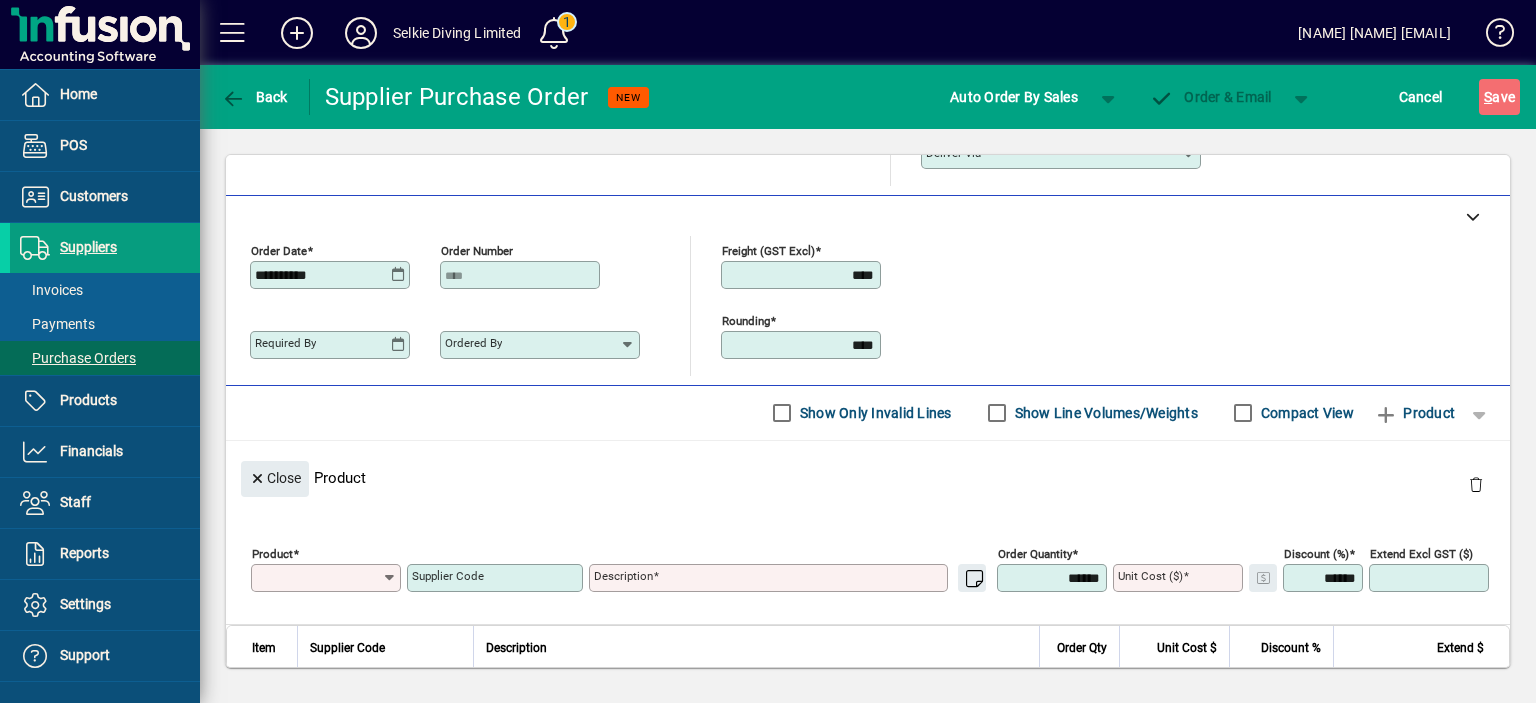 scroll, scrollTop: 98, scrollLeft: 0, axis: vertical 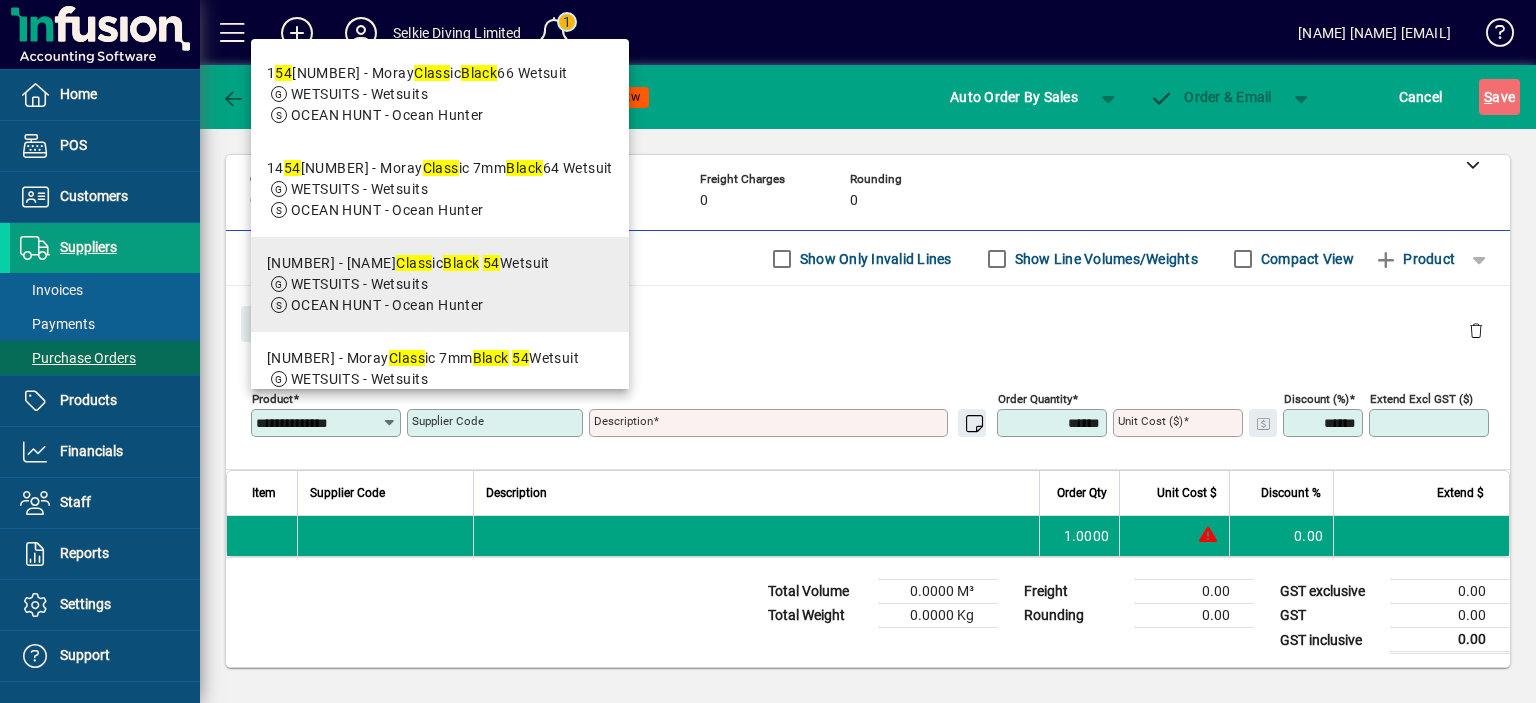 click on "[NUMBER] - Moray Class ic Black 54 Wetsuit" at bounding box center (408, 263) 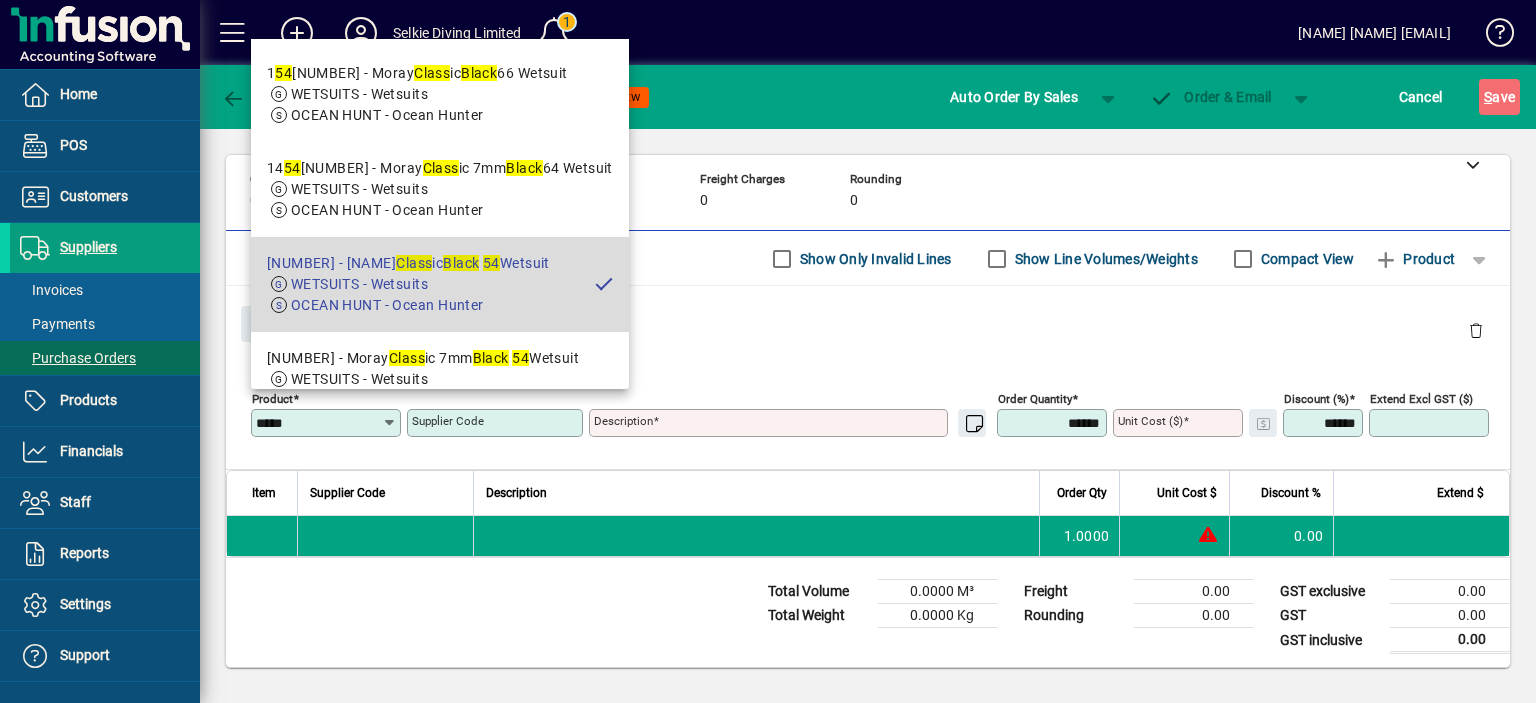 type on "**********" 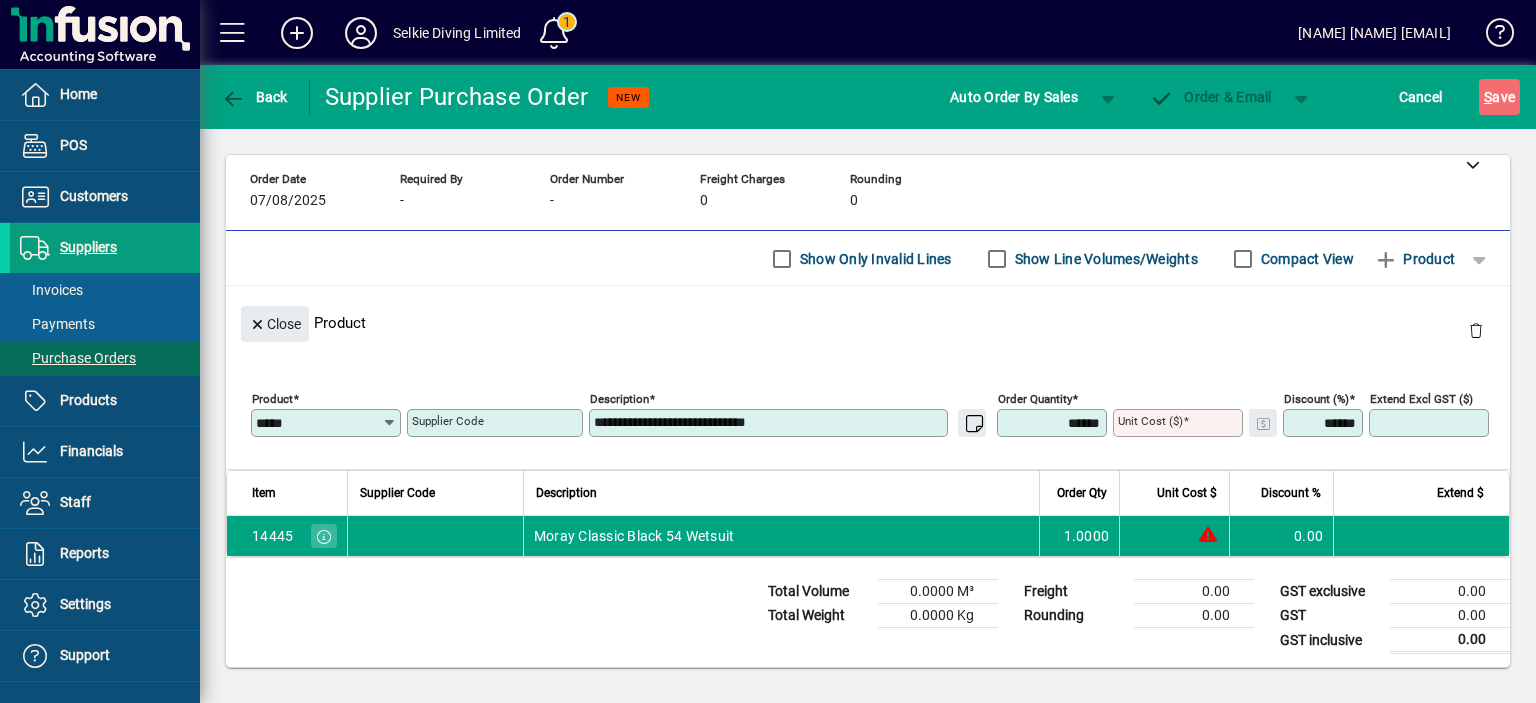 type on "********" 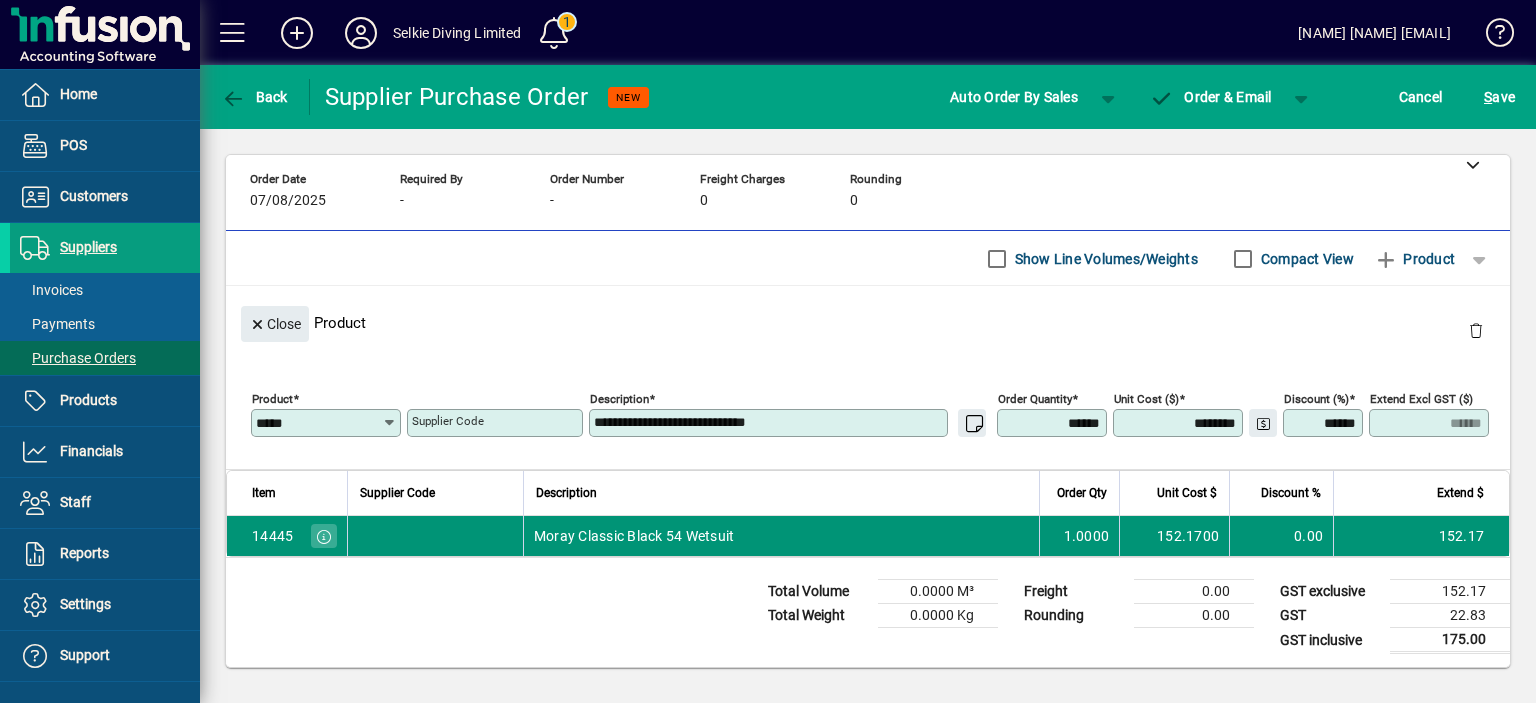 drag, startPoint x: 1029, startPoint y: 544, endPoint x: 1123, endPoint y: 534, distance: 94.53042 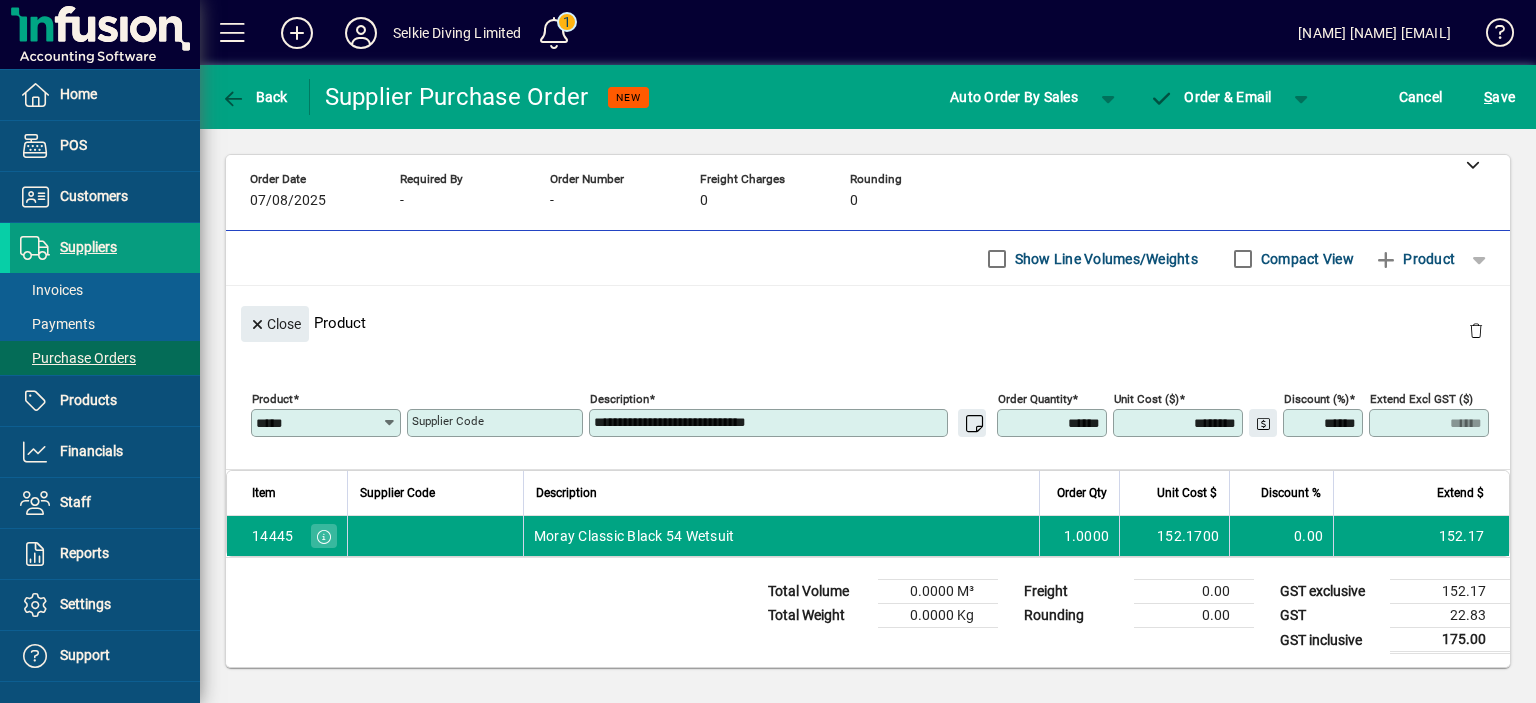 drag, startPoint x: 1020, startPoint y: 421, endPoint x: 1143, endPoint y: 423, distance: 123.01626 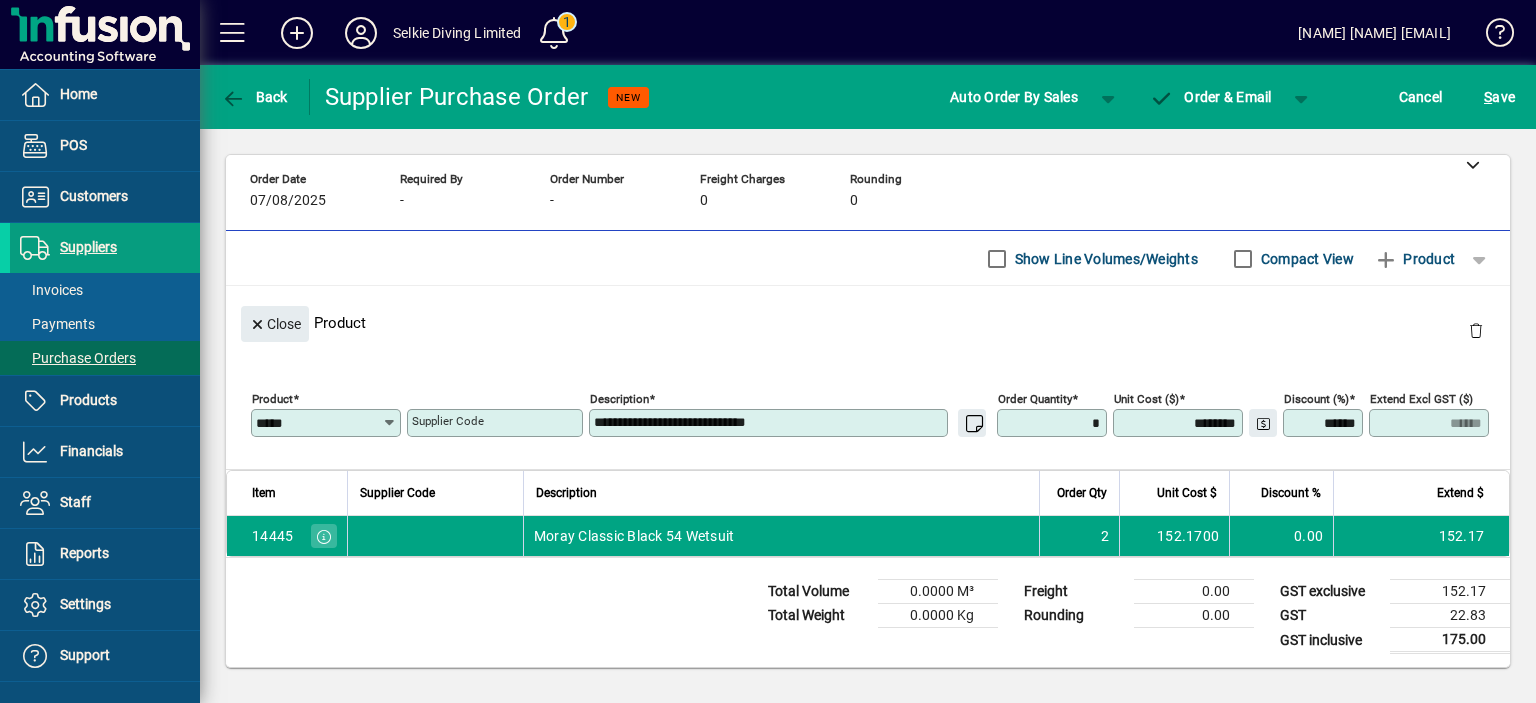 type on "******" 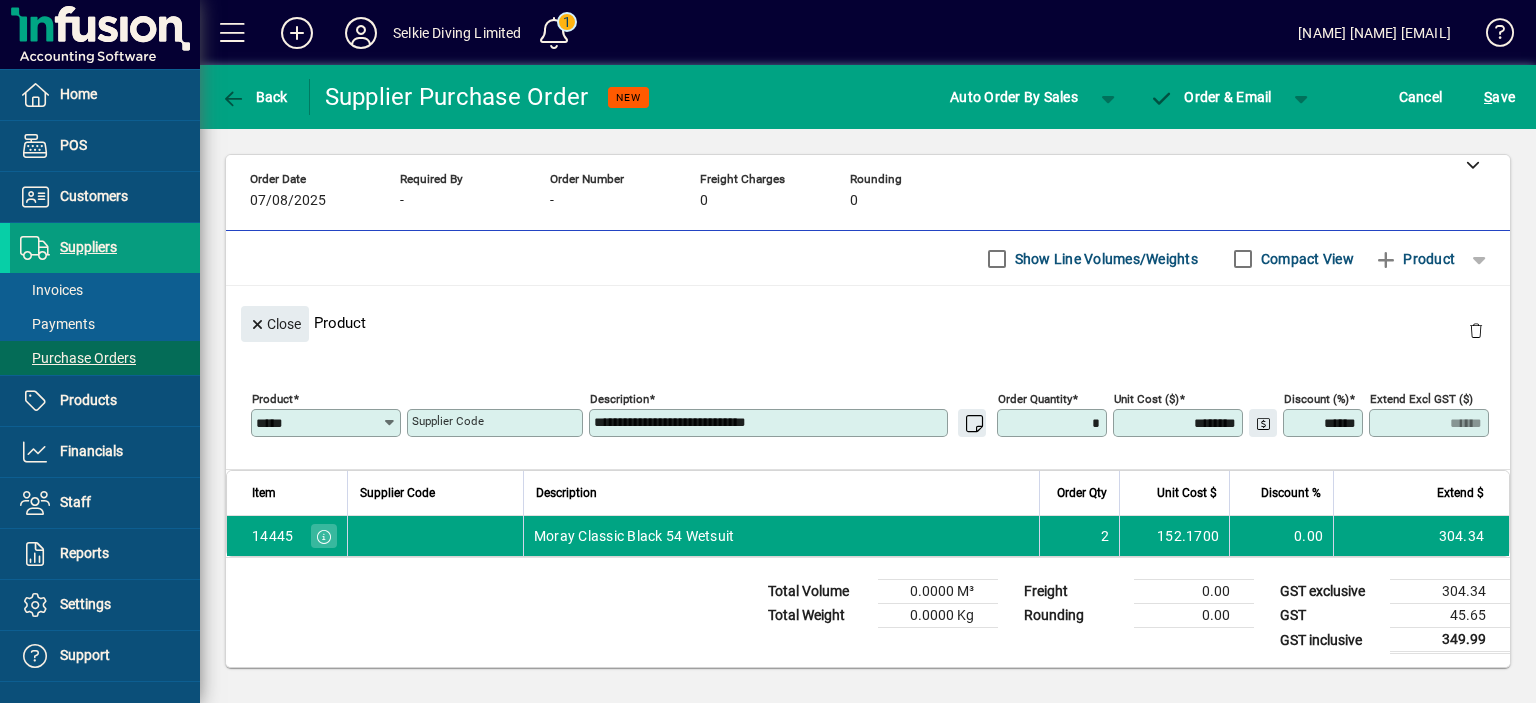 type on "******" 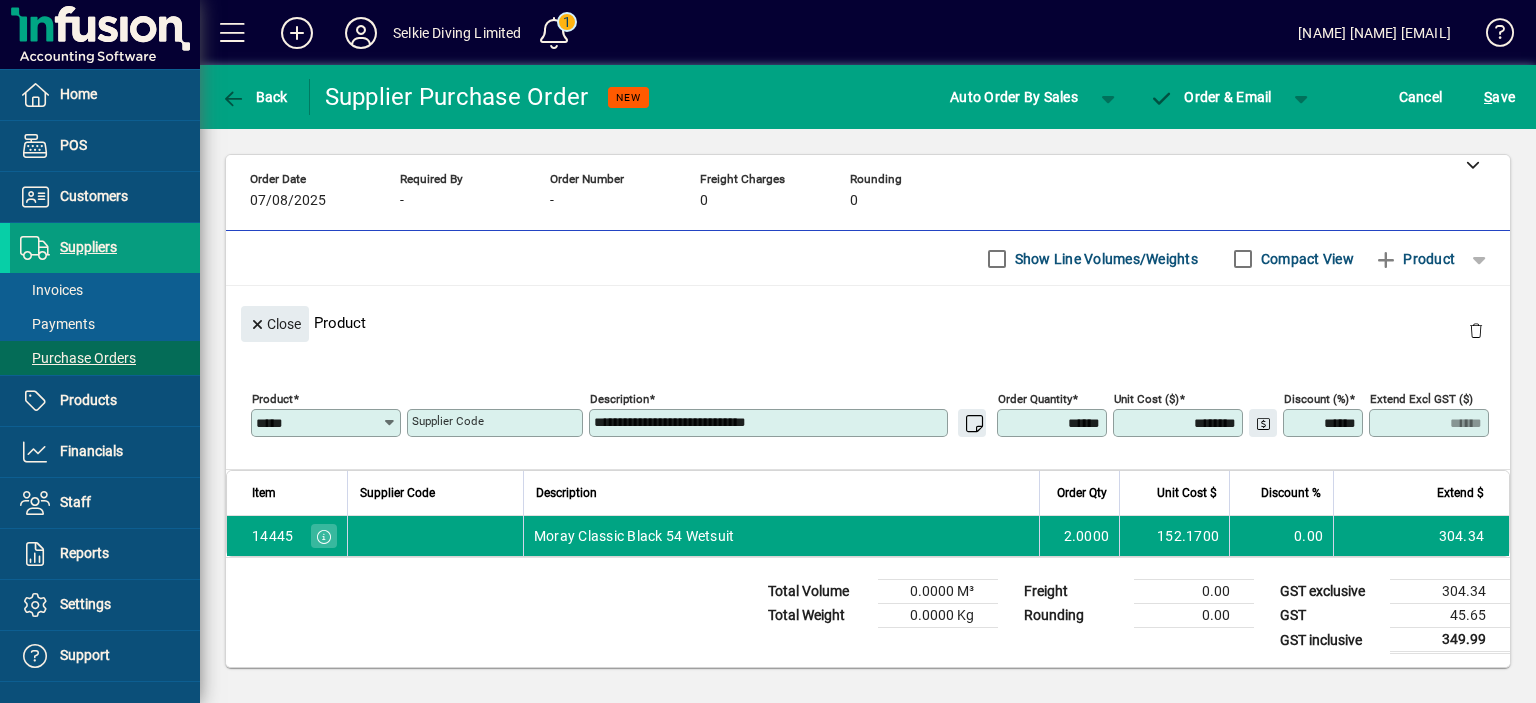 click on "**********" 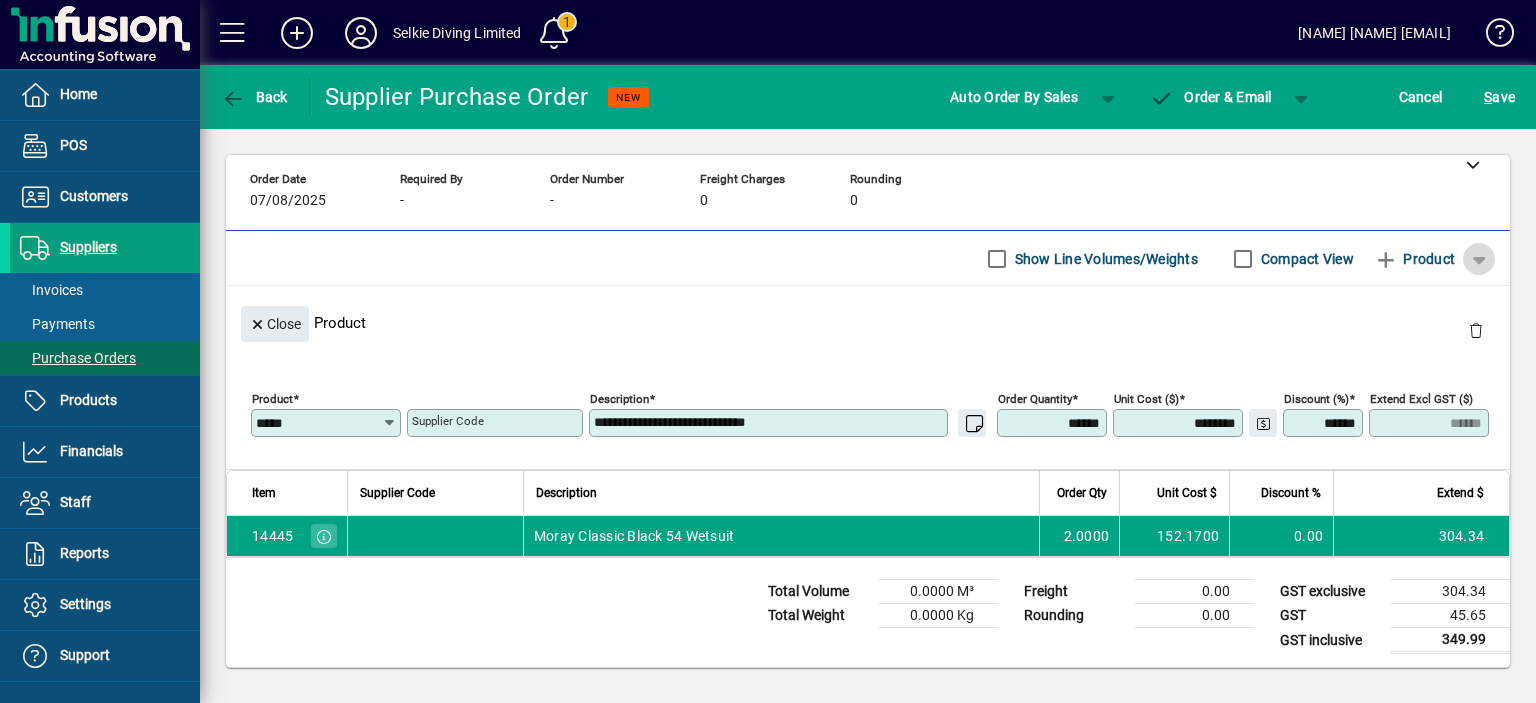 click 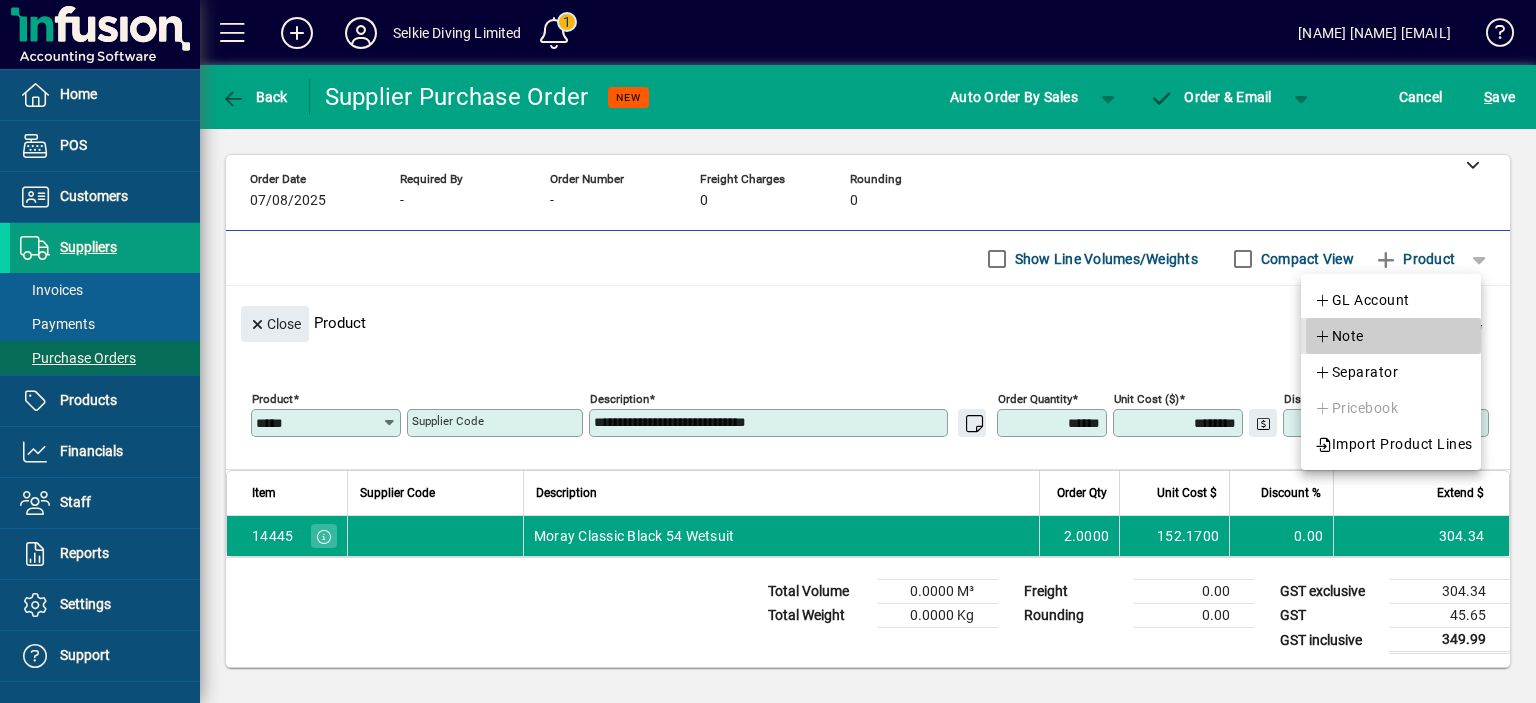 click on "Note" at bounding box center [1339, 336] 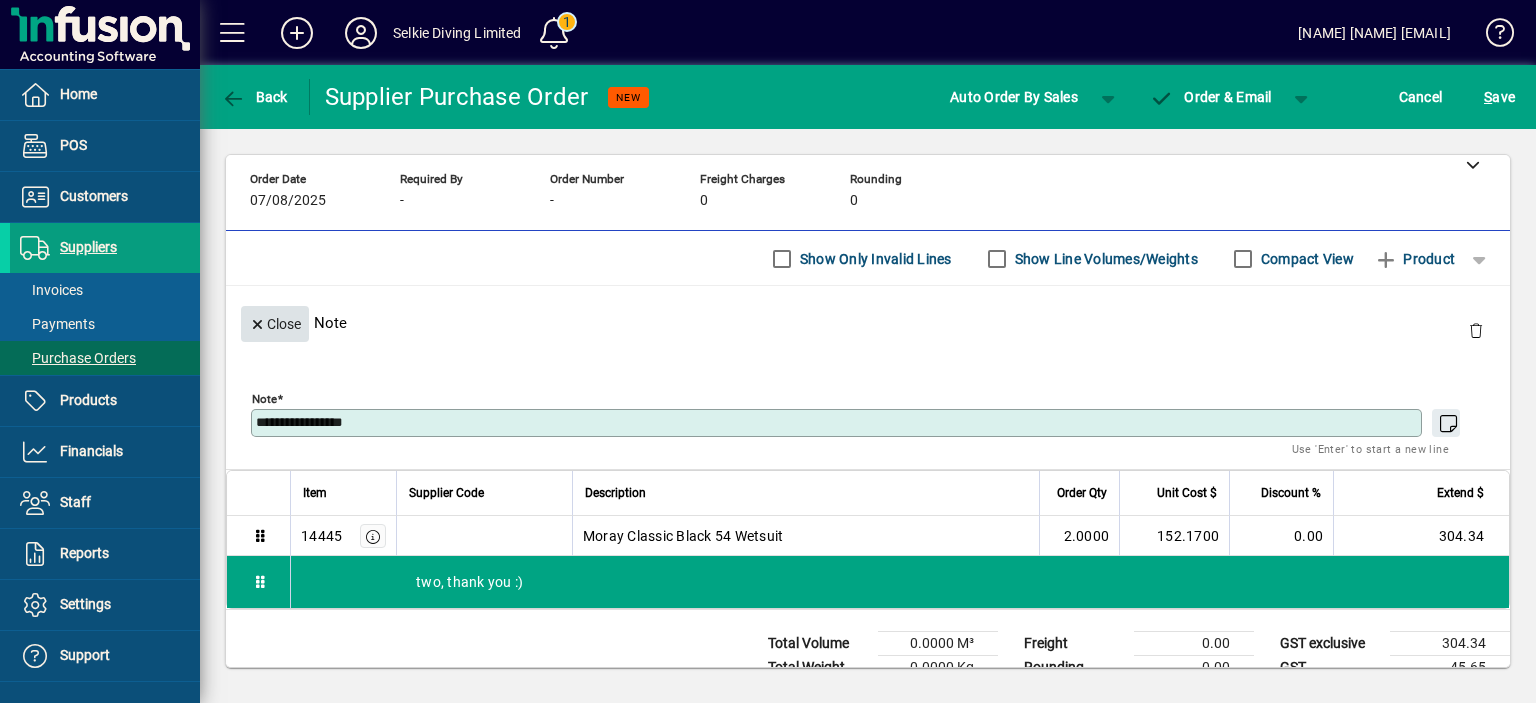 type on "**********" 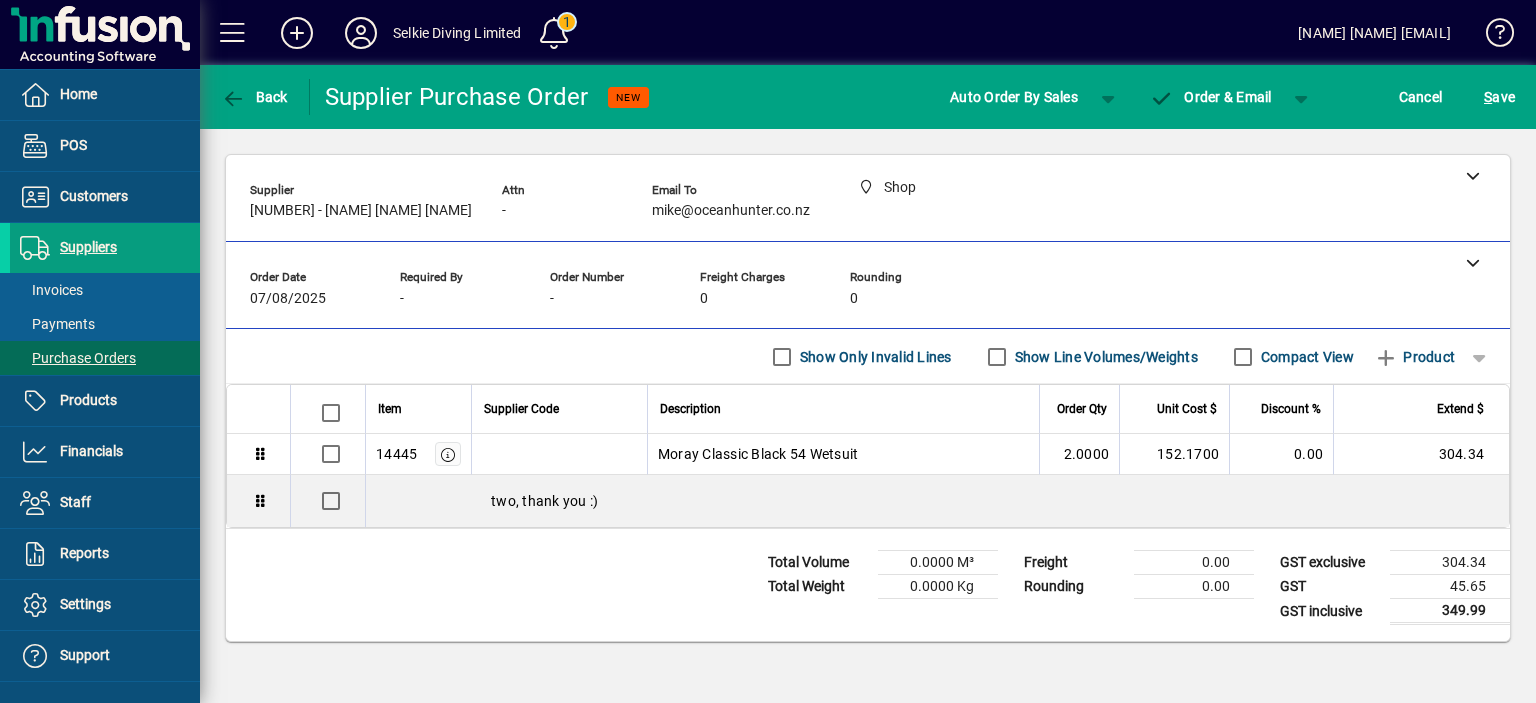 scroll, scrollTop: 0, scrollLeft: 0, axis: both 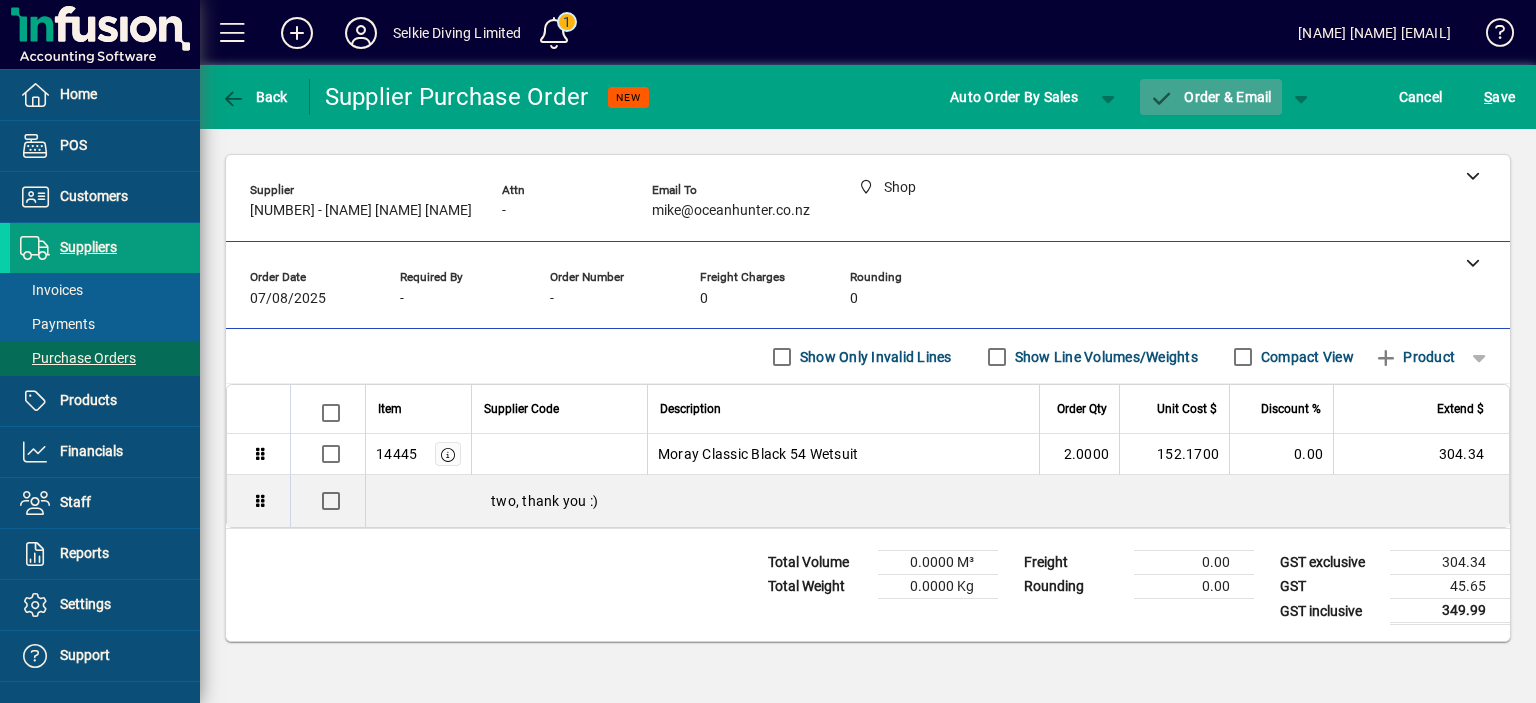 click on "Order & Email" 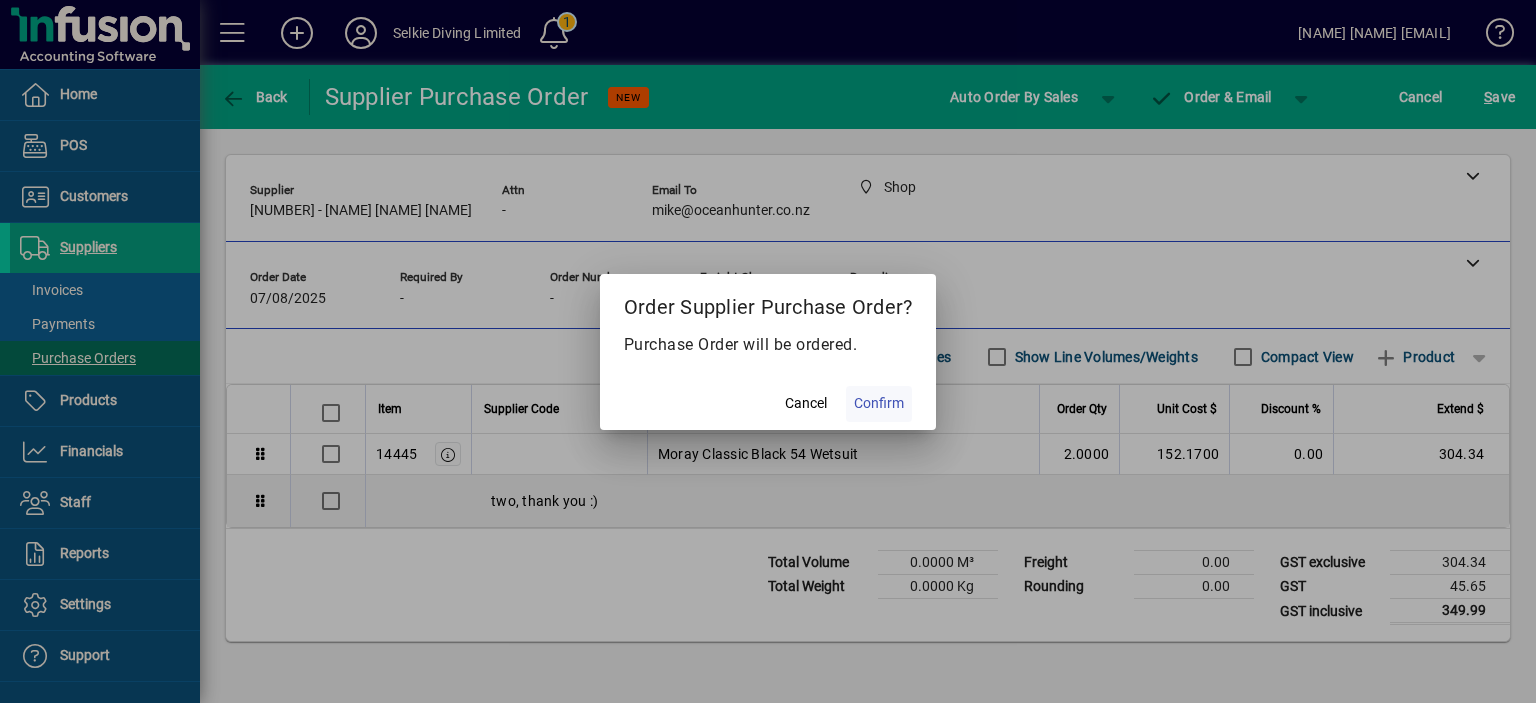 click on "Confirm" 